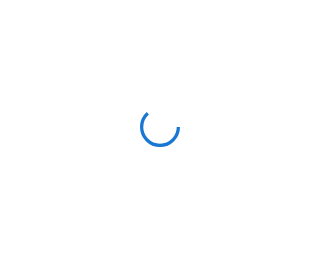 scroll, scrollTop: 0, scrollLeft: 0, axis: both 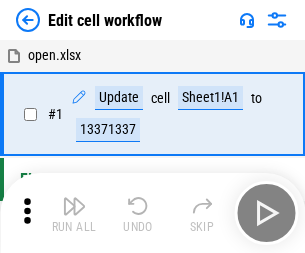 click at bounding box center [74, 206] 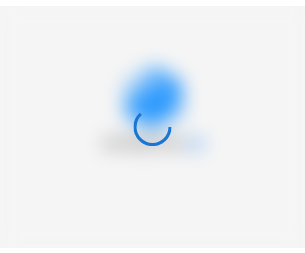 scroll, scrollTop: 0, scrollLeft: 0, axis: both 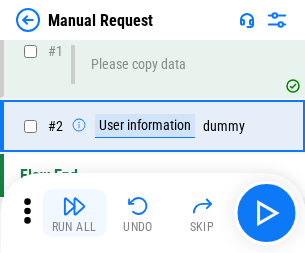 click at bounding box center (74, 206) 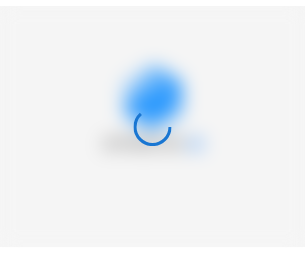 scroll, scrollTop: 0, scrollLeft: 0, axis: both 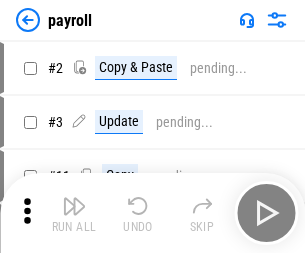 click at bounding box center [74, 206] 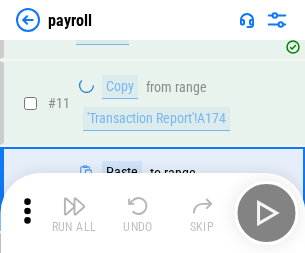 scroll, scrollTop: 122, scrollLeft: 0, axis: vertical 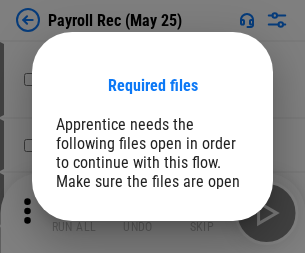 click on "Open" at bounding box center (209, 287) 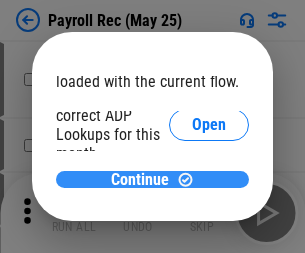 click on "Continue" at bounding box center (140, 180) 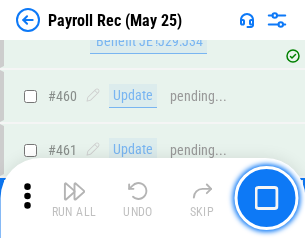 scroll, scrollTop: 10658, scrollLeft: 0, axis: vertical 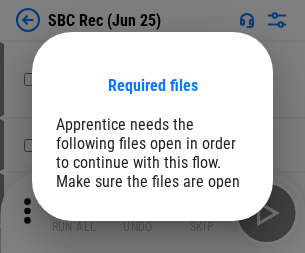 click on "Open" at bounding box center (209, 287) 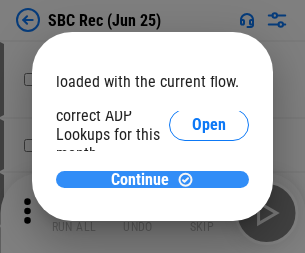 click on "Continue" at bounding box center (140, 180) 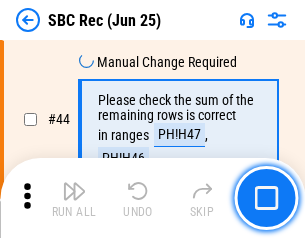 click at bounding box center (74, 191) 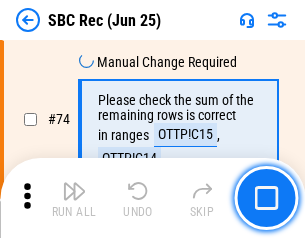 scroll, scrollTop: 2469, scrollLeft: 0, axis: vertical 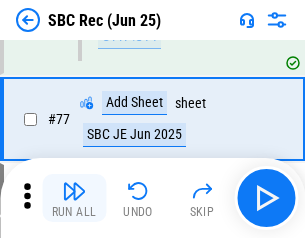click at bounding box center [74, 191] 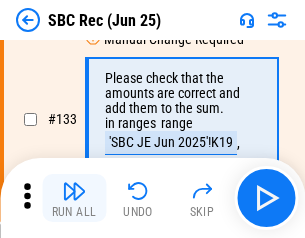 click at bounding box center (74, 191) 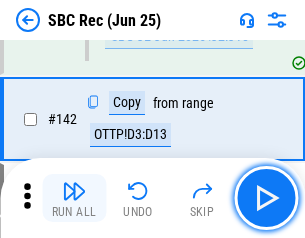 click at bounding box center [74, 191] 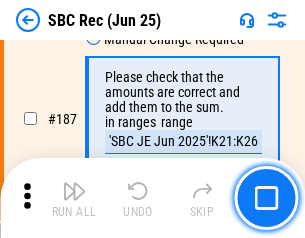 scroll, scrollTop: 5330, scrollLeft: 0, axis: vertical 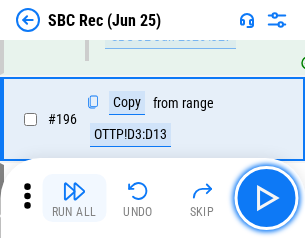 click at bounding box center [74, 191] 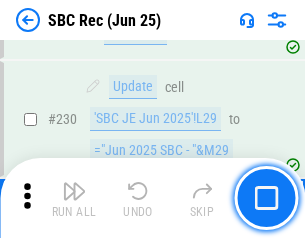 scroll, scrollTop: 6410, scrollLeft: 0, axis: vertical 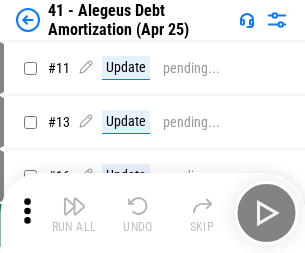 click at bounding box center (74, 206) 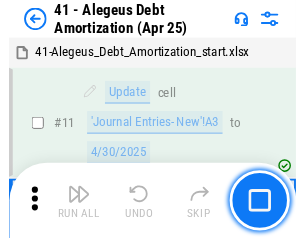 scroll, scrollTop: 247, scrollLeft: 0, axis: vertical 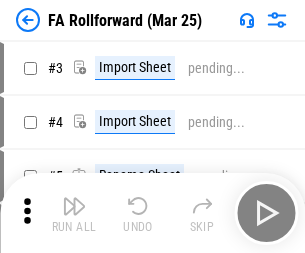 click at bounding box center (74, 206) 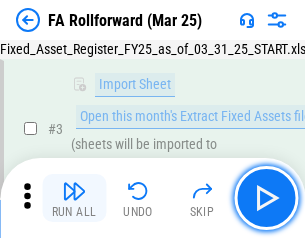 scroll, scrollTop: 184, scrollLeft: 0, axis: vertical 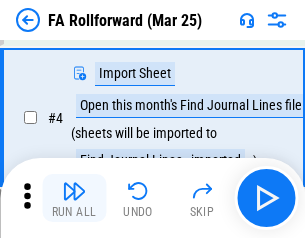 click at bounding box center [74, 191] 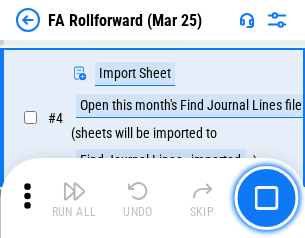 scroll, scrollTop: 313, scrollLeft: 0, axis: vertical 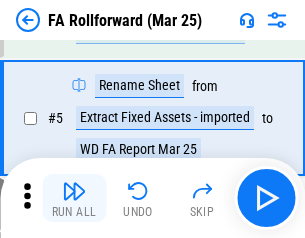 click at bounding box center (74, 191) 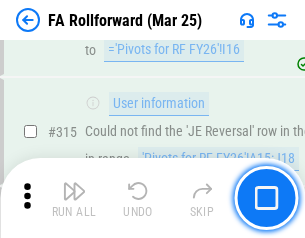 scroll, scrollTop: 9517, scrollLeft: 0, axis: vertical 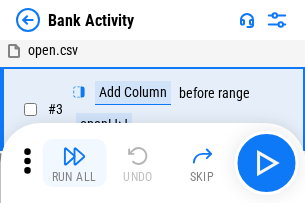 click at bounding box center [74, 156] 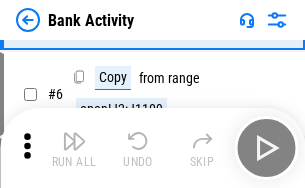 scroll, scrollTop: 106, scrollLeft: 0, axis: vertical 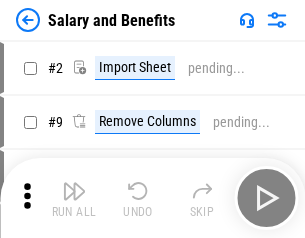 click at bounding box center [74, 191] 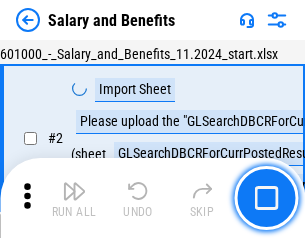 scroll, scrollTop: 145, scrollLeft: 0, axis: vertical 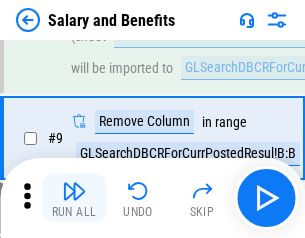 click at bounding box center (74, 191) 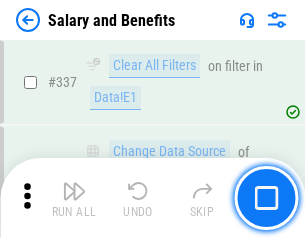 scroll, scrollTop: 9364, scrollLeft: 0, axis: vertical 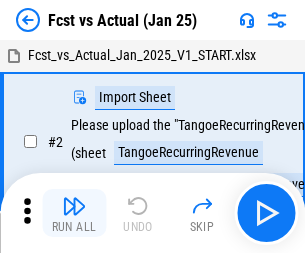 click at bounding box center [74, 206] 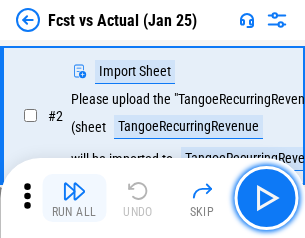 scroll, scrollTop: 187, scrollLeft: 0, axis: vertical 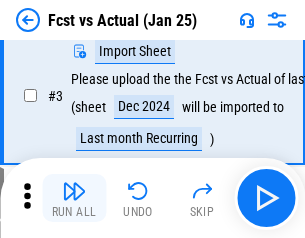 click at bounding box center (74, 191) 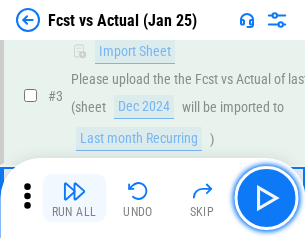 scroll, scrollTop: 300, scrollLeft: 0, axis: vertical 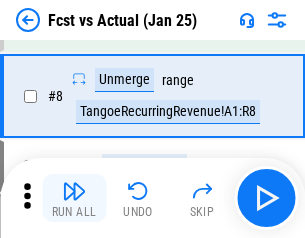 click at bounding box center (74, 191) 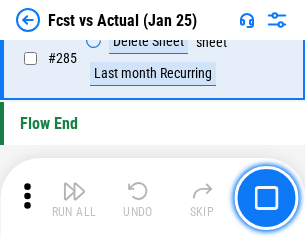 scroll, scrollTop: 9465, scrollLeft: 0, axis: vertical 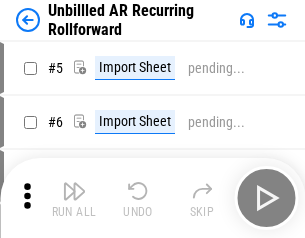 click at bounding box center (74, 191) 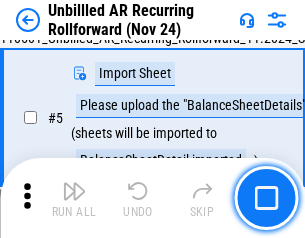scroll, scrollTop: 188, scrollLeft: 0, axis: vertical 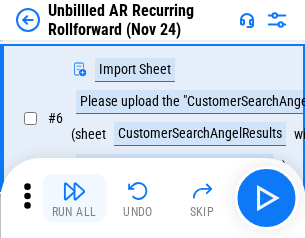 click at bounding box center [74, 191] 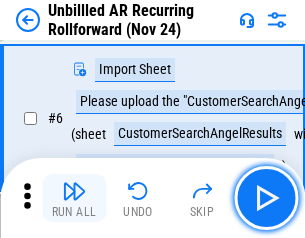 scroll, scrollTop: 322, scrollLeft: 0, axis: vertical 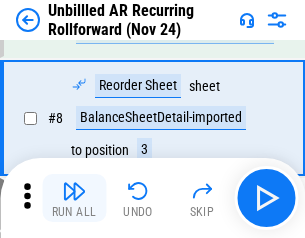 click at bounding box center (74, 191) 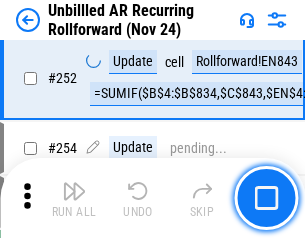 scroll, scrollTop: 6793, scrollLeft: 0, axis: vertical 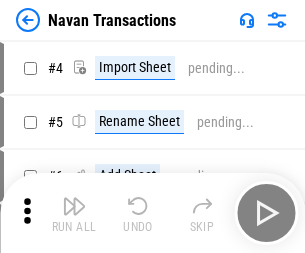click at bounding box center (74, 206) 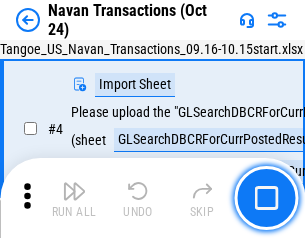 scroll, scrollTop: 168, scrollLeft: 0, axis: vertical 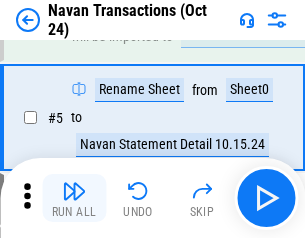 click at bounding box center [74, 191] 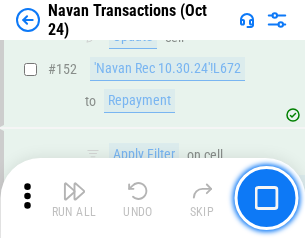 scroll, scrollTop: 6484, scrollLeft: 0, axis: vertical 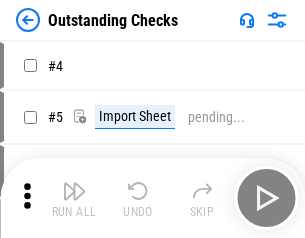 click at bounding box center [74, 191] 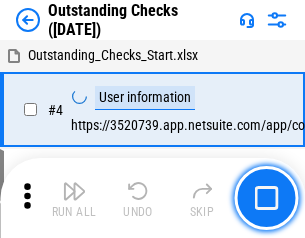 scroll, scrollTop: 209, scrollLeft: 0, axis: vertical 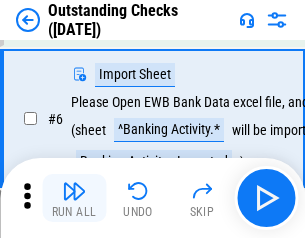 click at bounding box center [74, 191] 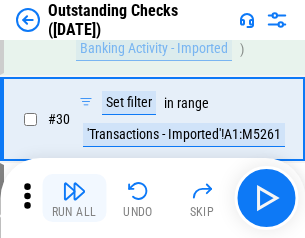 click at bounding box center (74, 191) 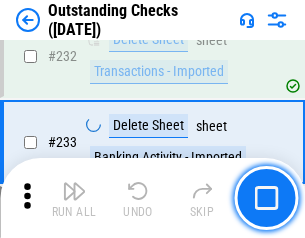 scroll, scrollTop: 6027, scrollLeft: 0, axis: vertical 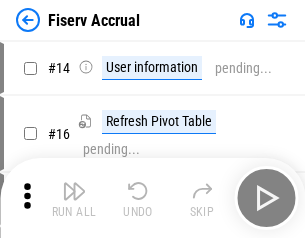 click at bounding box center [74, 191] 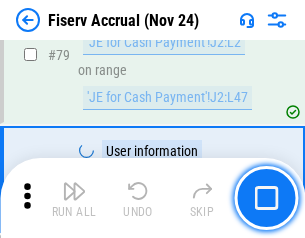 scroll, scrollTop: 2605, scrollLeft: 0, axis: vertical 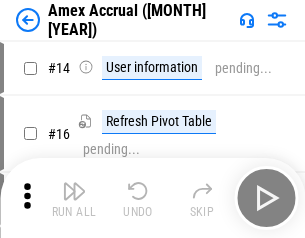 click at bounding box center (74, 191) 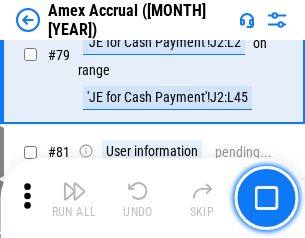 scroll, scrollTop: 2550, scrollLeft: 0, axis: vertical 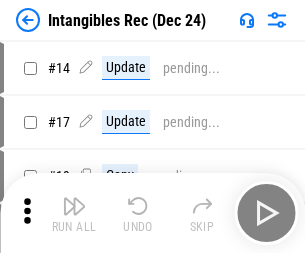 click at bounding box center (74, 206) 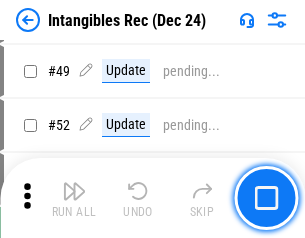 scroll, scrollTop: 779, scrollLeft: 0, axis: vertical 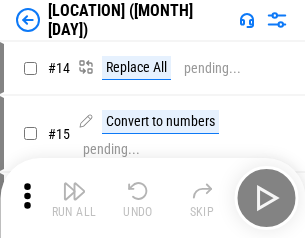 click at bounding box center (74, 191) 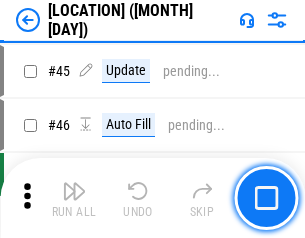 scroll, scrollTop: 2501, scrollLeft: 0, axis: vertical 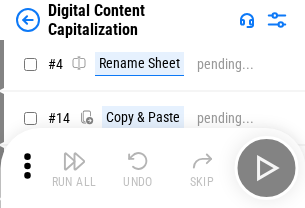 click at bounding box center (74, 161) 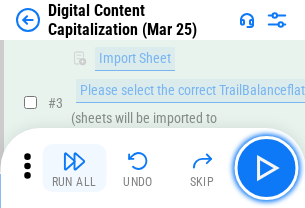 scroll, scrollTop: 187, scrollLeft: 0, axis: vertical 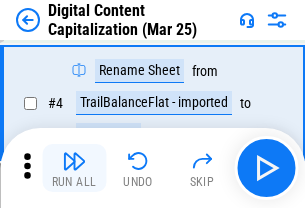click at bounding box center (74, 161) 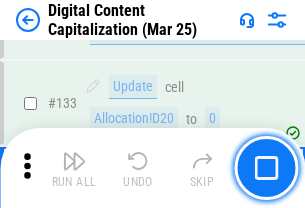 scroll, scrollTop: 2121, scrollLeft: 0, axis: vertical 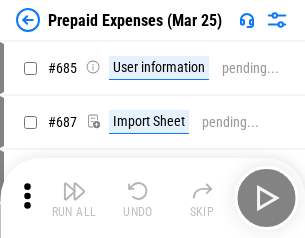click at bounding box center [74, 191] 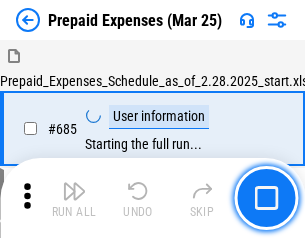 scroll, scrollTop: 4993, scrollLeft: 0, axis: vertical 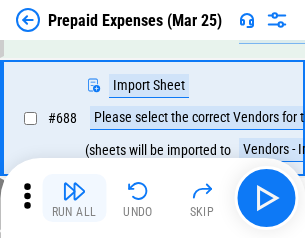 click at bounding box center (74, 191) 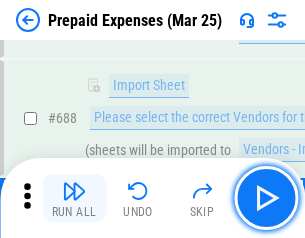 scroll, scrollTop: 5095, scrollLeft: 0, axis: vertical 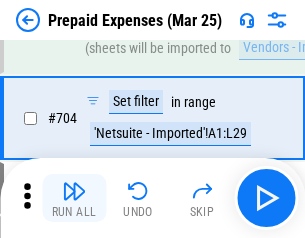 click at bounding box center [74, 191] 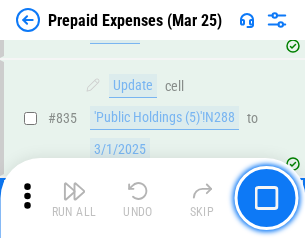 scroll, scrollTop: 7985, scrollLeft: 0, axis: vertical 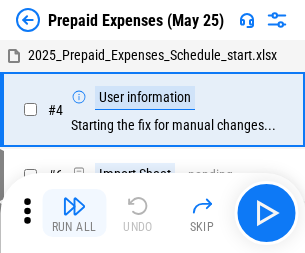 click at bounding box center (74, 206) 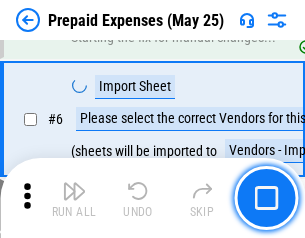scroll, scrollTop: 190, scrollLeft: 0, axis: vertical 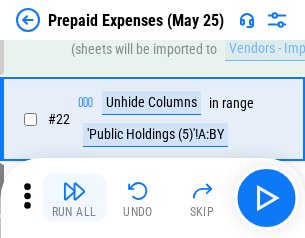 click at bounding box center [74, 191] 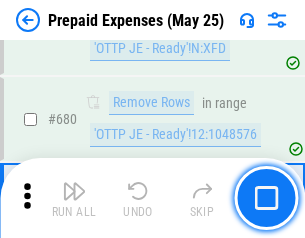 scroll, scrollTop: 6734, scrollLeft: 0, axis: vertical 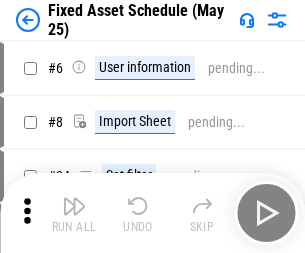 click at bounding box center (74, 206) 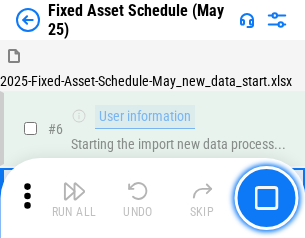 scroll, scrollTop: 210, scrollLeft: 0, axis: vertical 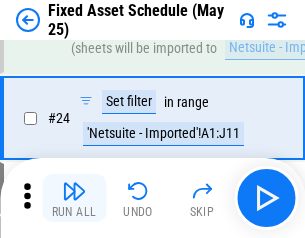 click at bounding box center [74, 191] 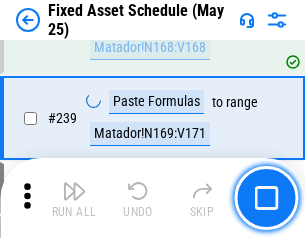 scroll, scrollTop: 6149, scrollLeft: 0, axis: vertical 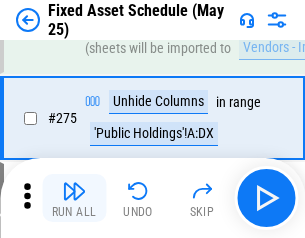 click at bounding box center [74, 191] 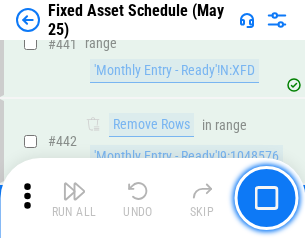 scroll, scrollTop: 8848, scrollLeft: 0, axis: vertical 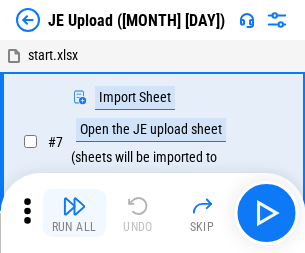 click at bounding box center [74, 206] 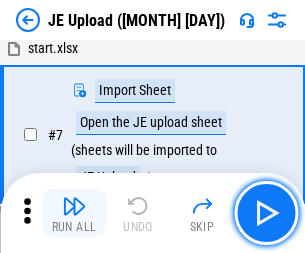 scroll, scrollTop: 145, scrollLeft: 0, axis: vertical 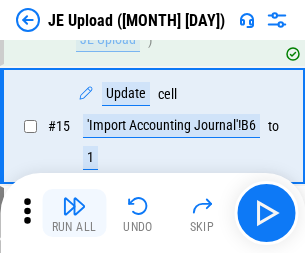 click at bounding box center (74, 206) 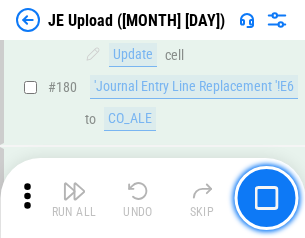 scroll, scrollTop: 4223, scrollLeft: 0, axis: vertical 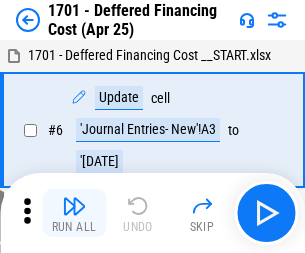 click at bounding box center [74, 206] 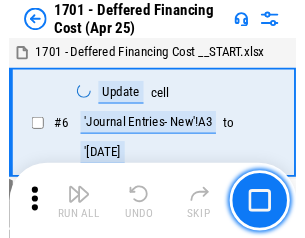 scroll, scrollTop: 247, scrollLeft: 0, axis: vertical 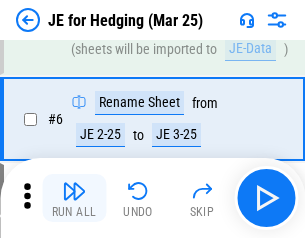 click at bounding box center [74, 191] 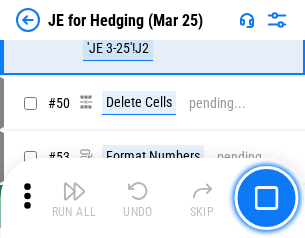 scroll, scrollTop: 1295, scrollLeft: 0, axis: vertical 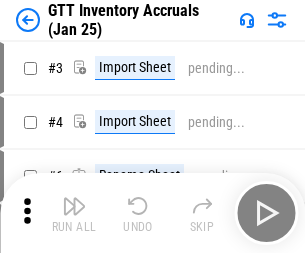 click at bounding box center [74, 206] 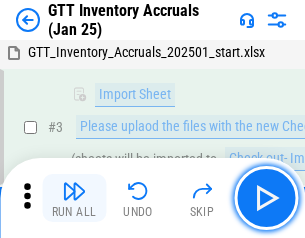 scroll, scrollTop: 129, scrollLeft: 0, axis: vertical 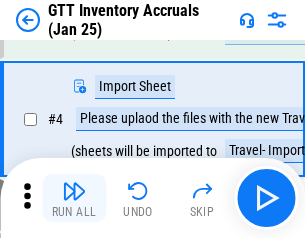 click at bounding box center [74, 191] 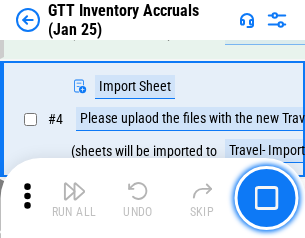 scroll, scrollTop: 231, scrollLeft: 0, axis: vertical 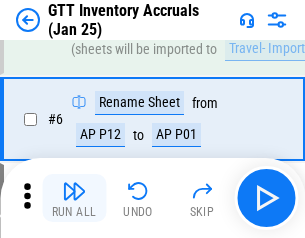 click at bounding box center (74, 191) 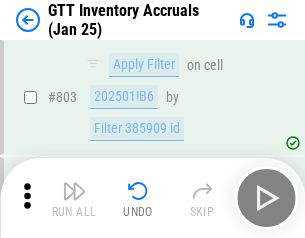 scroll, scrollTop: 15134, scrollLeft: 0, axis: vertical 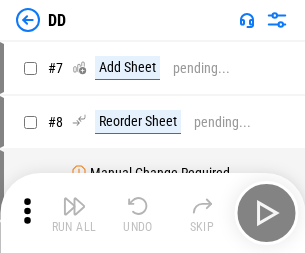 click at bounding box center (74, 206) 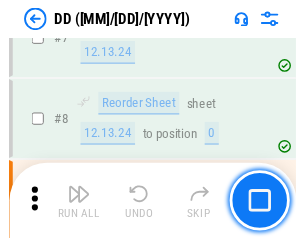 scroll, scrollTop: 201, scrollLeft: 0, axis: vertical 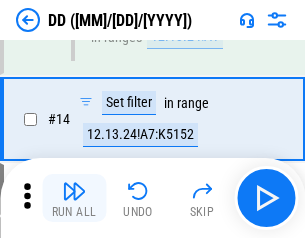 click at bounding box center (74, 191) 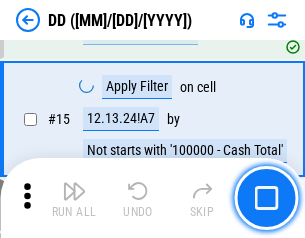 scroll, scrollTop: 521, scrollLeft: 0, axis: vertical 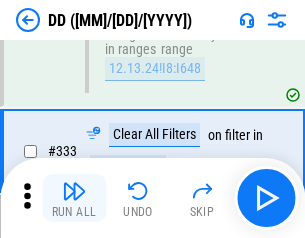 click at bounding box center [74, 191] 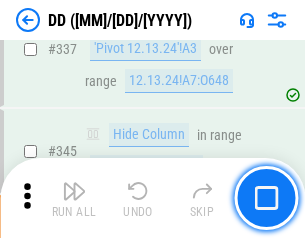 scroll, scrollTop: 9296, scrollLeft: 0, axis: vertical 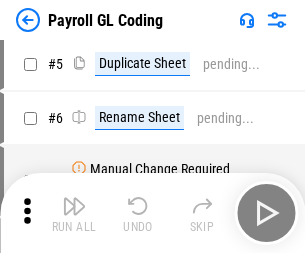 click at bounding box center [74, 206] 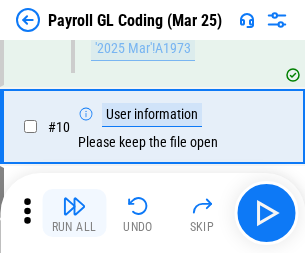 click at bounding box center [74, 206] 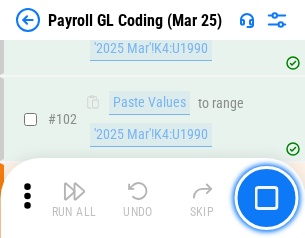 scroll, scrollTop: 4684, scrollLeft: 0, axis: vertical 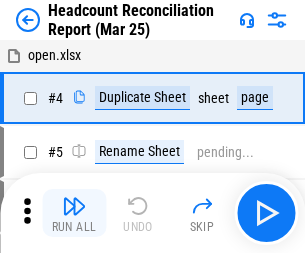 click at bounding box center [74, 206] 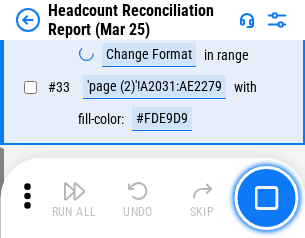 scroll, scrollTop: 1834, scrollLeft: 0, axis: vertical 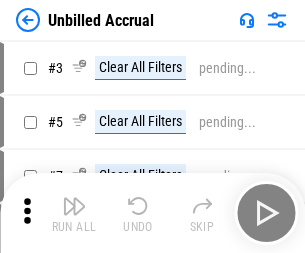 click at bounding box center [74, 206] 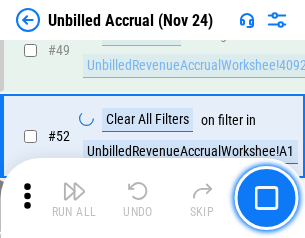 scroll, scrollTop: 1814, scrollLeft: 0, axis: vertical 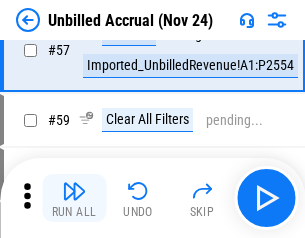 click at bounding box center (74, 191) 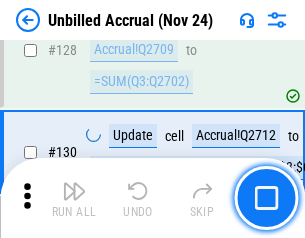 scroll, scrollTop: 5934, scrollLeft: 0, axis: vertical 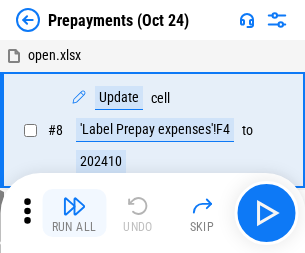 click at bounding box center [74, 206] 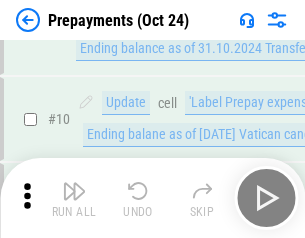 scroll, scrollTop: 125, scrollLeft: 0, axis: vertical 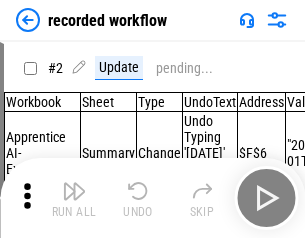 click at bounding box center [74, 191] 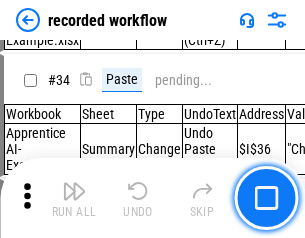 scroll, scrollTop: 6251, scrollLeft: 0, axis: vertical 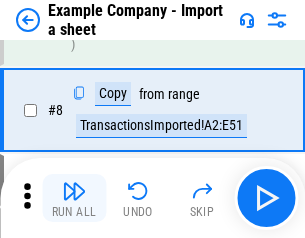 click at bounding box center [74, 191] 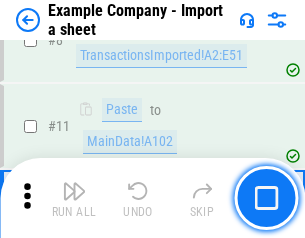 scroll, scrollTop: 426, scrollLeft: 0, axis: vertical 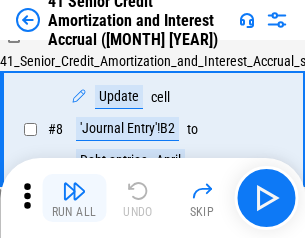 click at bounding box center [74, 191] 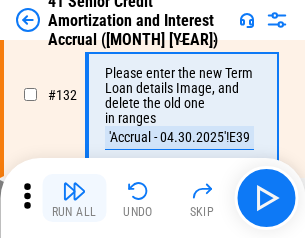 click at bounding box center [74, 191] 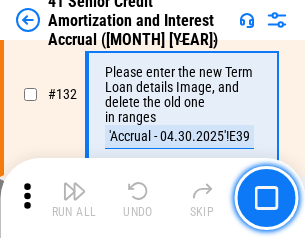 scroll, scrollTop: 2045, scrollLeft: 0, axis: vertical 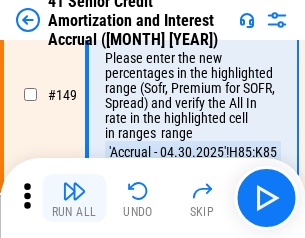 click at bounding box center (74, 191) 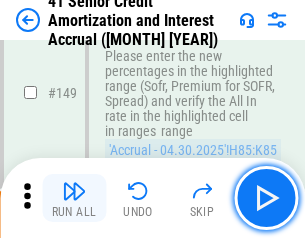 scroll, scrollTop: 2232, scrollLeft: 0, axis: vertical 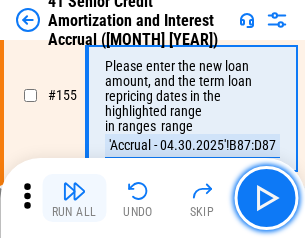 click at bounding box center (74, 191) 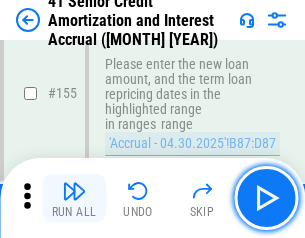 scroll, scrollTop: 2363, scrollLeft: 0, axis: vertical 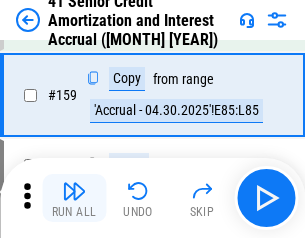 click at bounding box center (74, 191) 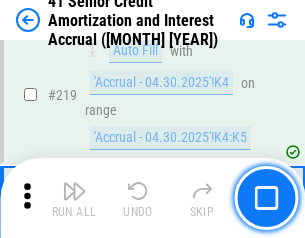 scroll, scrollTop: 4404, scrollLeft: 0, axis: vertical 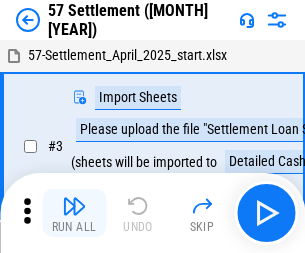 click at bounding box center (74, 206) 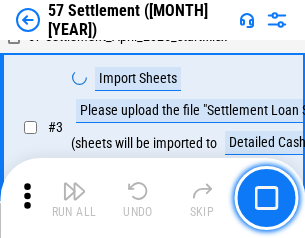 scroll, scrollTop: 145, scrollLeft: 0, axis: vertical 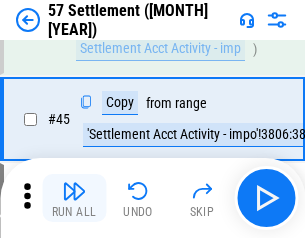 click at bounding box center [74, 191] 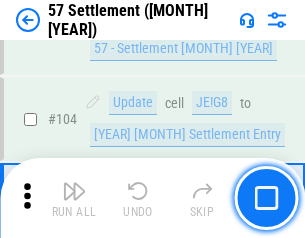 scroll, scrollTop: 1263, scrollLeft: 0, axis: vertical 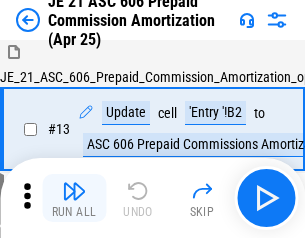 click at bounding box center (74, 191) 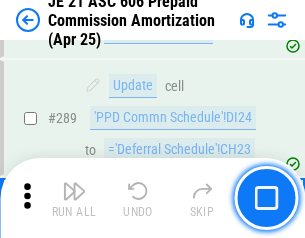 scroll, scrollTop: 3680, scrollLeft: 0, axis: vertical 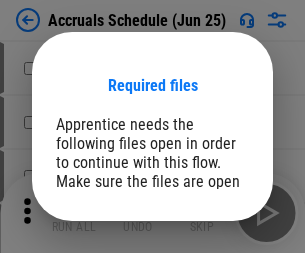 click on "Open" at bounding box center [209, 278] 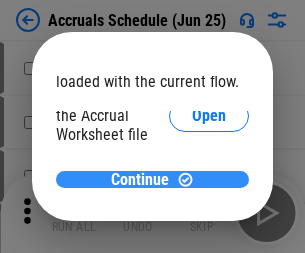click on "Continue" at bounding box center (140, 180) 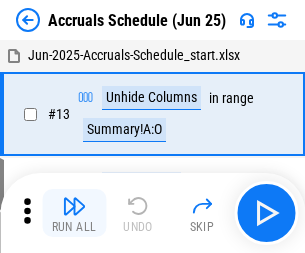 click at bounding box center (74, 206) 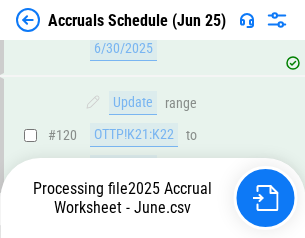 scroll, scrollTop: 2736, scrollLeft: 0, axis: vertical 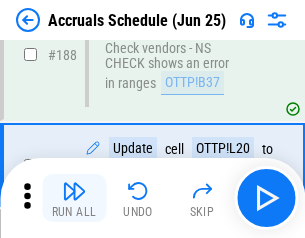 click at bounding box center [74, 191] 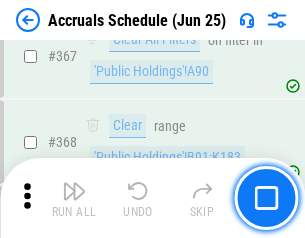 scroll, scrollTop: 6200, scrollLeft: 0, axis: vertical 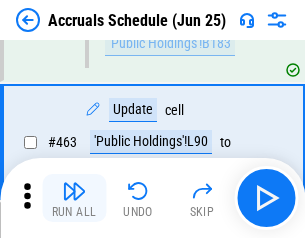 click at bounding box center (74, 191) 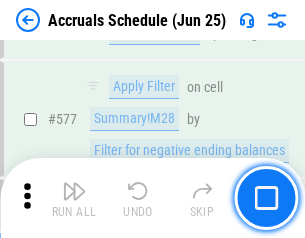 scroll, scrollTop: 8907, scrollLeft: 0, axis: vertical 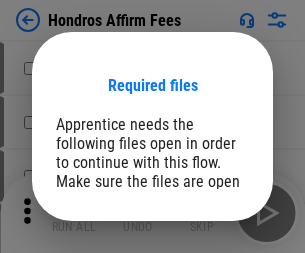 click on "Open" at bounding box center (209, 268) 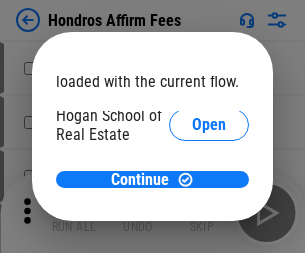 click on "Open" at bounding box center (209, 221) 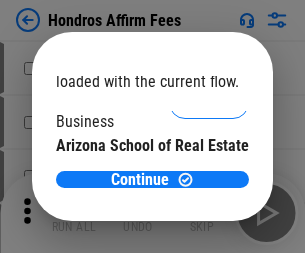 click on "Open" at bounding box center [209, 195] 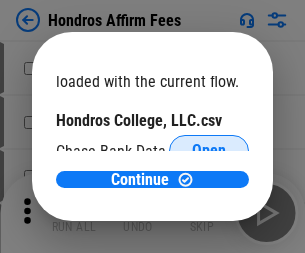 click on "Open" at bounding box center (209, 151) 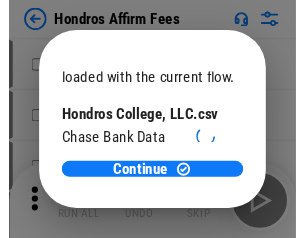 scroll, scrollTop: 314, scrollLeft: 0, axis: vertical 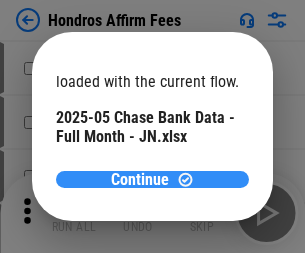 click on "Continue" at bounding box center [140, 180] 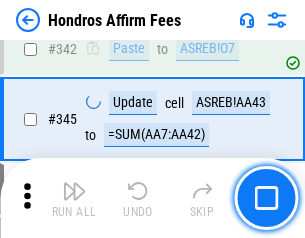 scroll, scrollTop: 4545, scrollLeft: 0, axis: vertical 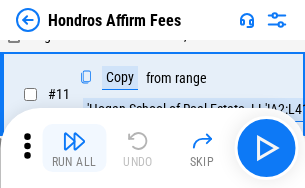 click at bounding box center (74, 141) 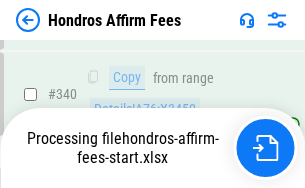 scroll, scrollTop: 4570, scrollLeft: 0, axis: vertical 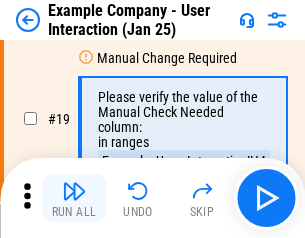 click at bounding box center [74, 191] 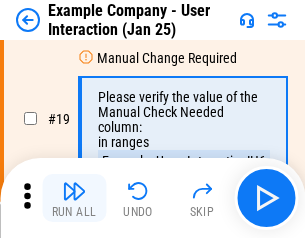 click at bounding box center [74, 191] 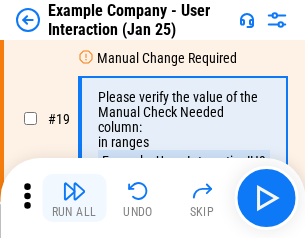 click at bounding box center (74, 191) 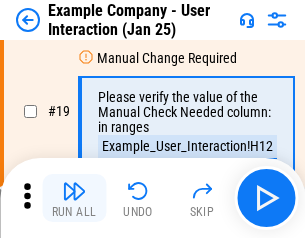 click at bounding box center [74, 191] 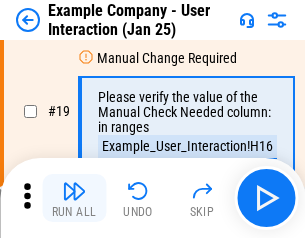 click at bounding box center [74, 191] 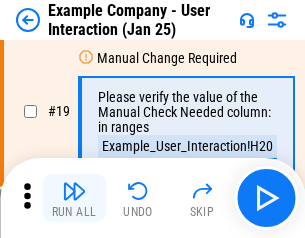 click at bounding box center [74, 191] 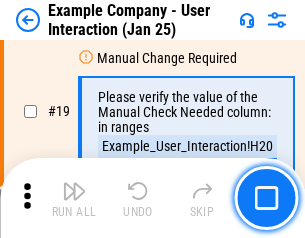 scroll, scrollTop: 537, scrollLeft: 0, axis: vertical 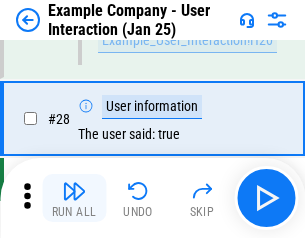 click at bounding box center (74, 191) 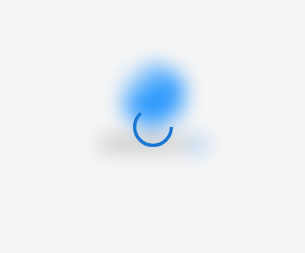 scroll, scrollTop: 0, scrollLeft: 0, axis: both 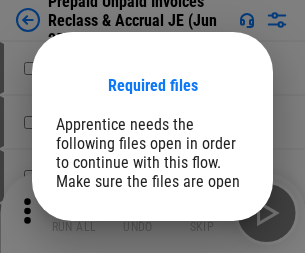 click on "Open" at bounding box center [209, 278] 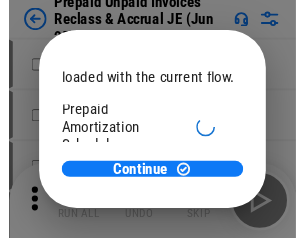 scroll, scrollTop: 119, scrollLeft: 0, axis: vertical 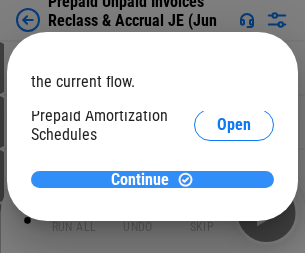 click on "Continue" at bounding box center (140, 180) 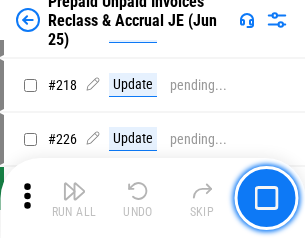scroll, scrollTop: 2592, scrollLeft: 0, axis: vertical 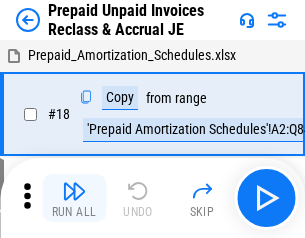click at bounding box center (74, 191) 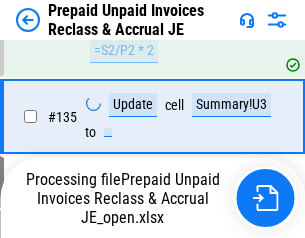 scroll, scrollTop: 1530, scrollLeft: 0, axis: vertical 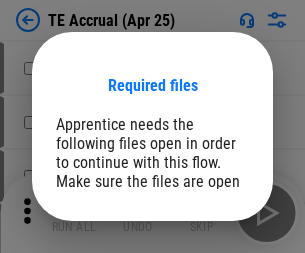 click on "Open" at bounding box center [209, 287] 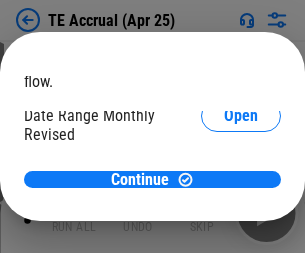 scroll, scrollTop: 119, scrollLeft: 0, axis: vertical 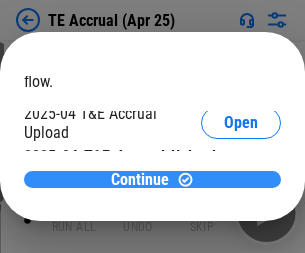 click on "Continue" at bounding box center (140, 180) 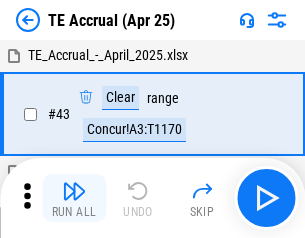 click at bounding box center (74, 191) 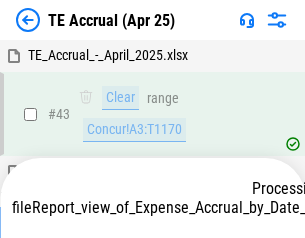 scroll, scrollTop: 115, scrollLeft: 0, axis: vertical 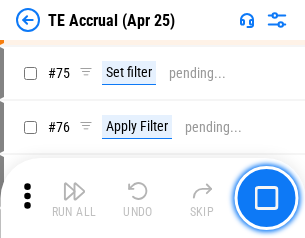 click at bounding box center (74, 191) 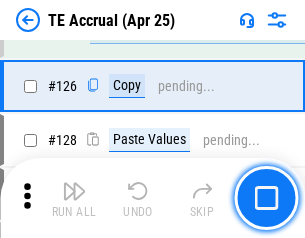 scroll, scrollTop: 3928, scrollLeft: 0, axis: vertical 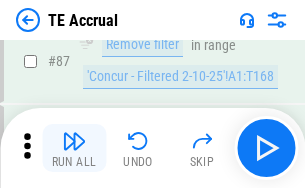 click at bounding box center [74, 141] 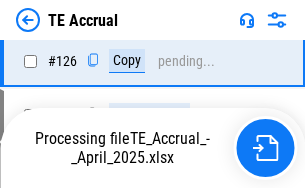 scroll, scrollTop: 3930, scrollLeft: 0, axis: vertical 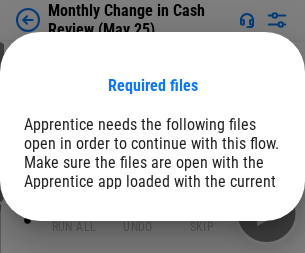 click on "Open" at bounding box center (241, 246) 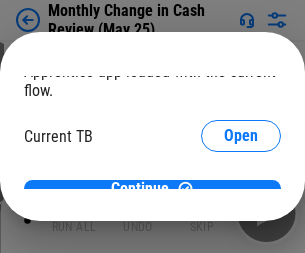 click on "Open" at bounding box center [241, 197] 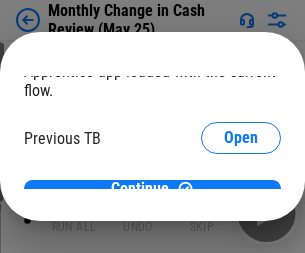 scroll, scrollTop: 65, scrollLeft: 0, axis: vertical 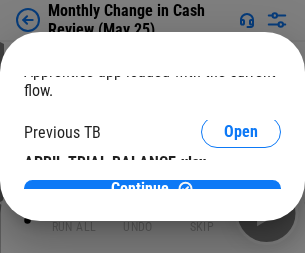 click on "Open" at bounding box center [326, 193] 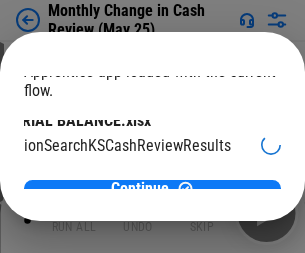 scroll, scrollTop: 126, scrollLeft: 80, axis: both 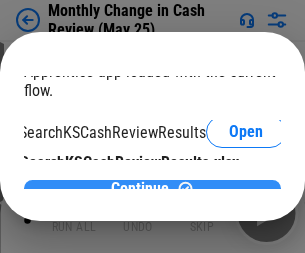 click on "Continue" at bounding box center [140, 189] 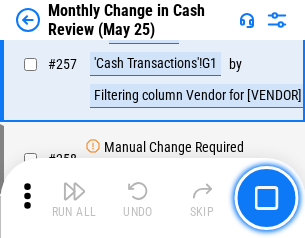 scroll, scrollTop: 5103, scrollLeft: 0, axis: vertical 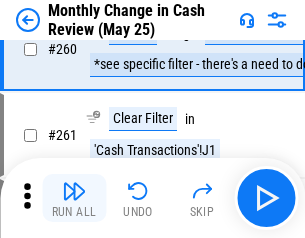 click at bounding box center [74, 191] 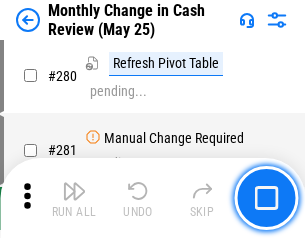 scroll, scrollTop: 6051, scrollLeft: 0, axis: vertical 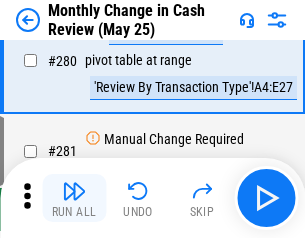 click at bounding box center (74, 191) 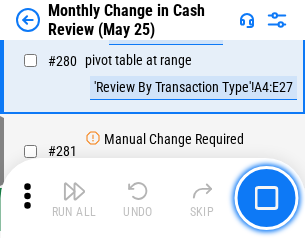 scroll, scrollTop: 6194, scrollLeft: 0, axis: vertical 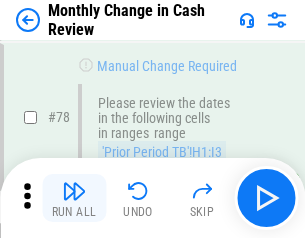 click at bounding box center (74, 191) 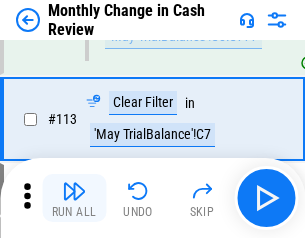 click at bounding box center (74, 191) 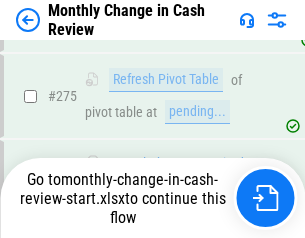 scroll, scrollTop: 6028, scrollLeft: 0, axis: vertical 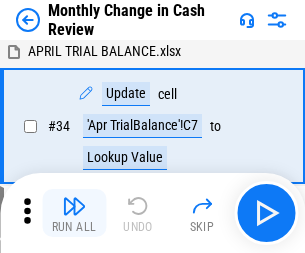 click at bounding box center (74, 206) 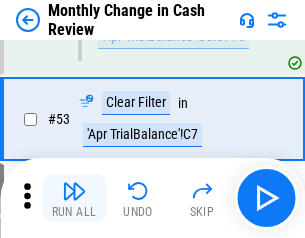 click at bounding box center [74, 191] 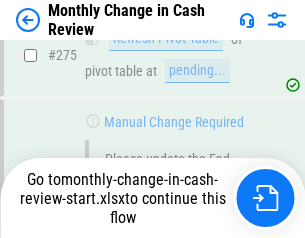 scroll, scrollTop: 6028, scrollLeft: 0, axis: vertical 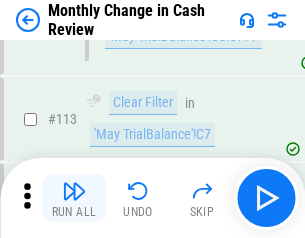 click at bounding box center [74, 191] 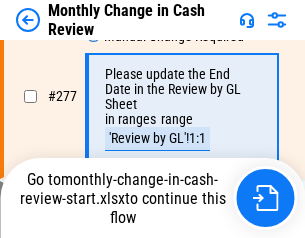 scroll, scrollTop: 6028, scrollLeft: 0, axis: vertical 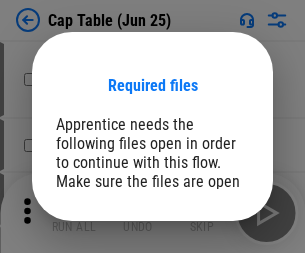 click on "Open" at bounding box center (209, 268) 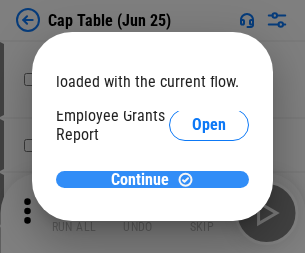 click on "Continue" at bounding box center [140, 180] 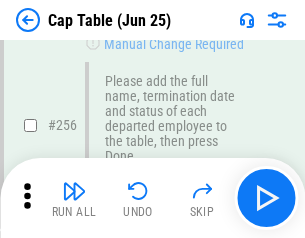 scroll, scrollTop: 9435, scrollLeft: 0, axis: vertical 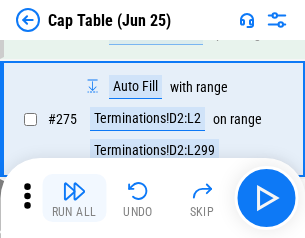 click at bounding box center (74, 191) 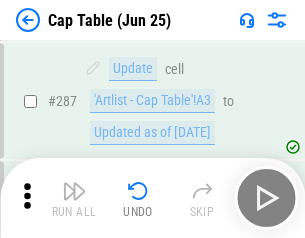 scroll, scrollTop: 10343, scrollLeft: 0, axis: vertical 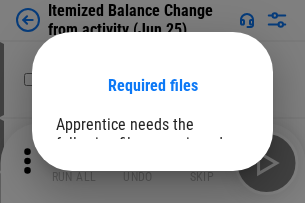 click on "Open" at bounding box center (209, 278) 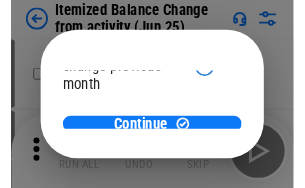 scroll, scrollTop: 146, scrollLeft: 0, axis: vertical 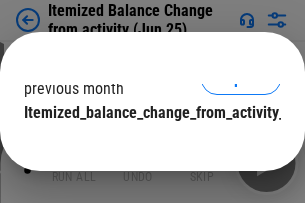 click on "Continue" at bounding box center (140, 153) 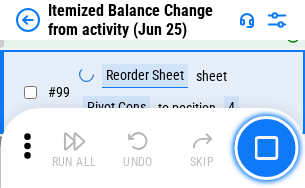scroll, scrollTop: 3329, scrollLeft: 0, axis: vertical 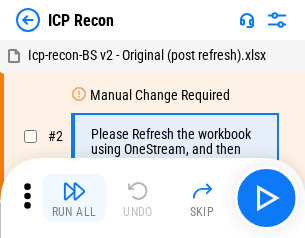 click at bounding box center [74, 191] 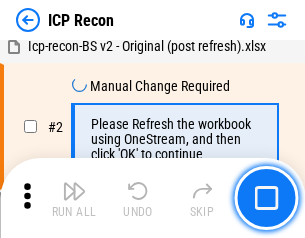 scroll, scrollTop: 136, scrollLeft: 0, axis: vertical 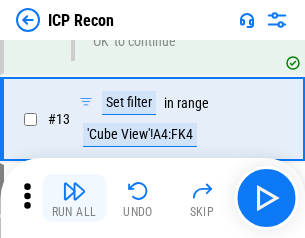 click at bounding box center [74, 191] 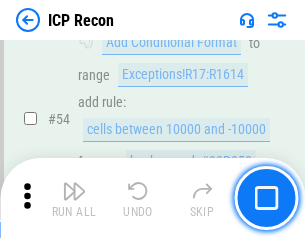 scroll, scrollTop: 1743, scrollLeft: 0, axis: vertical 